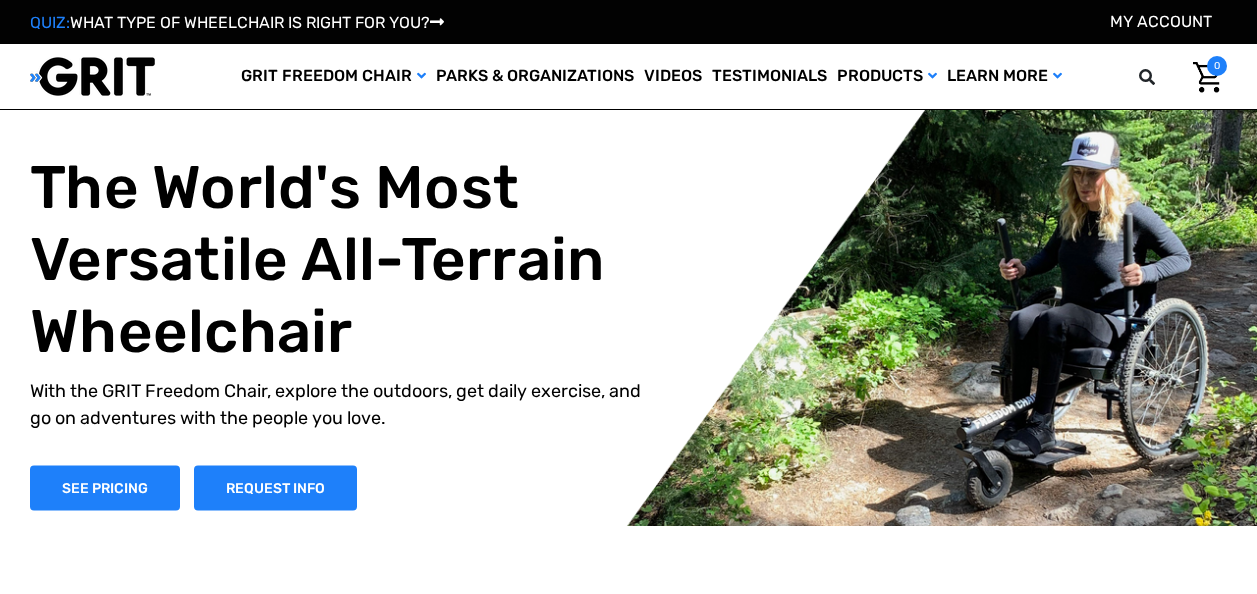 scroll, scrollTop: 0, scrollLeft: 0, axis: both 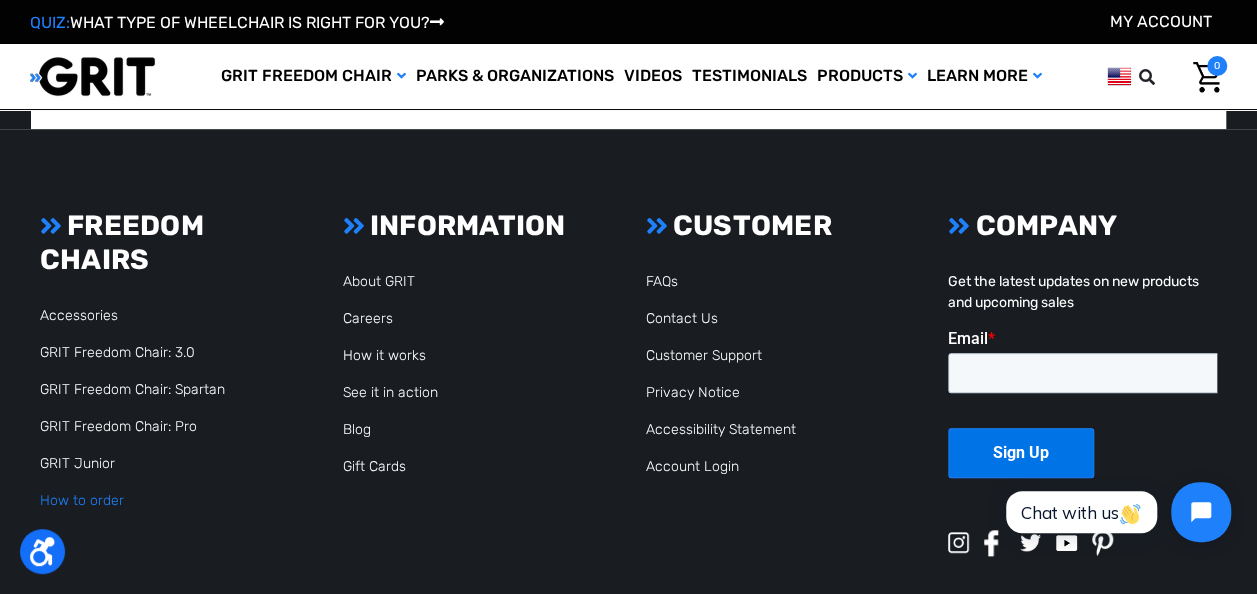 click on "How to order" at bounding box center (82, 500) 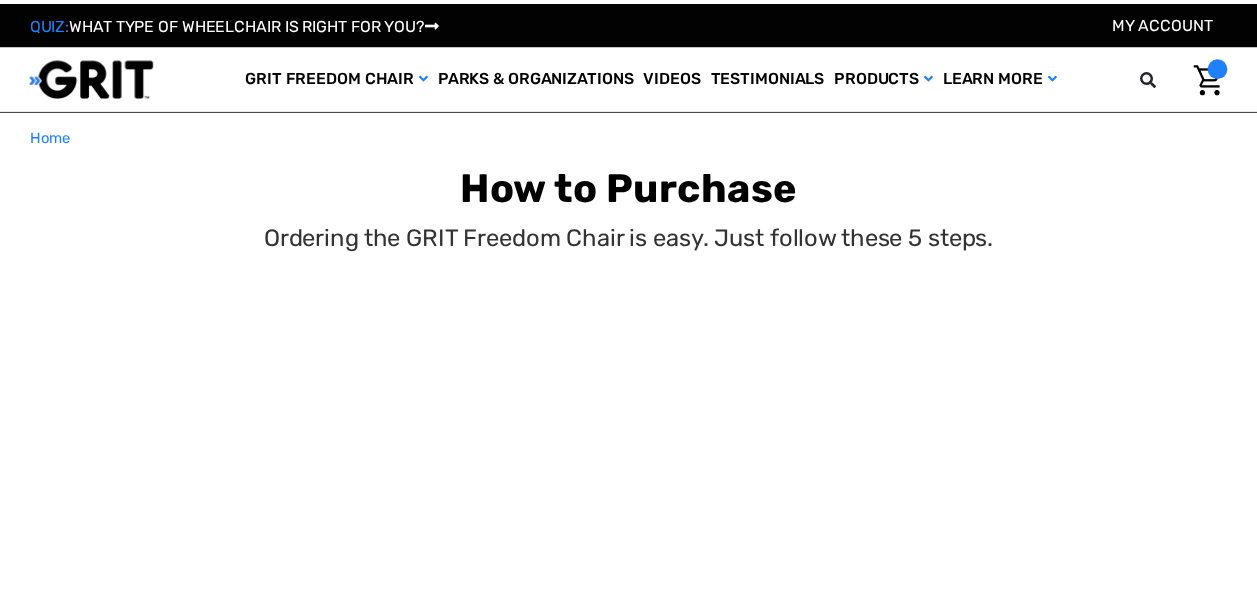 scroll, scrollTop: 0, scrollLeft: 0, axis: both 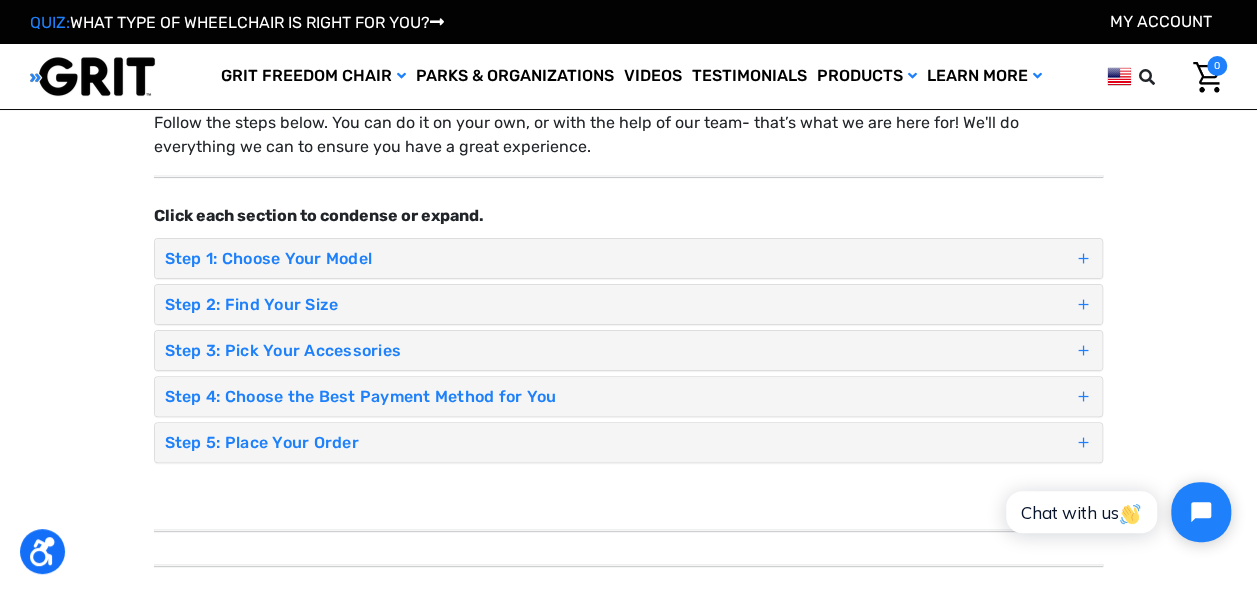 click on "Step 1: Choose Your Model" at bounding box center [619, 258] 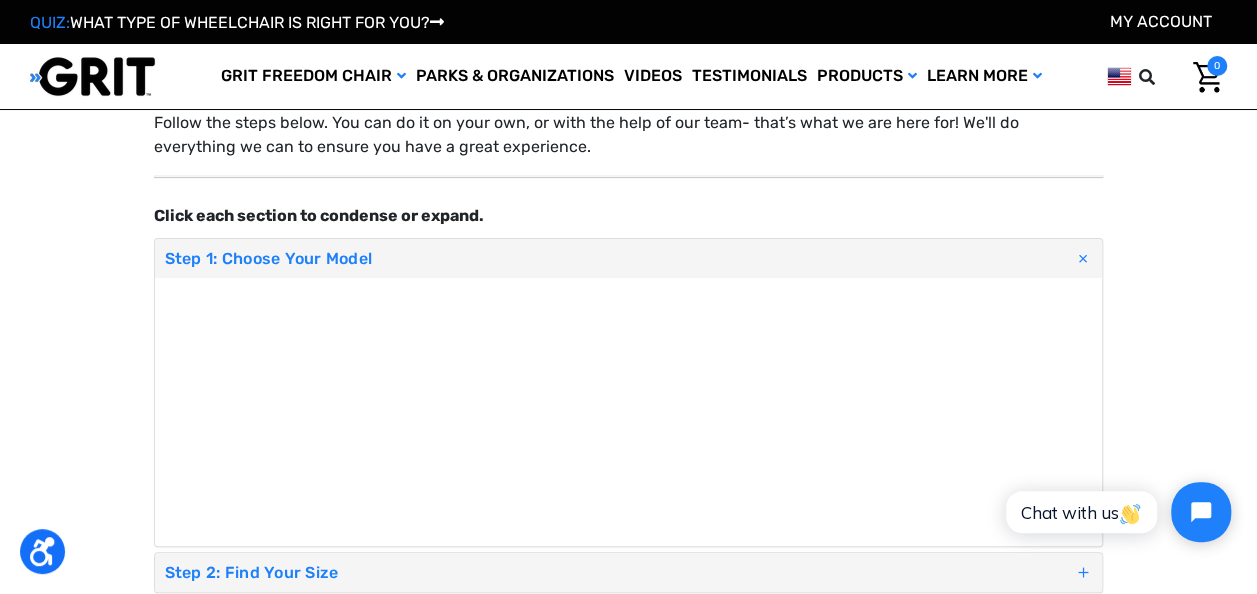 scroll, scrollTop: 0, scrollLeft: 0, axis: both 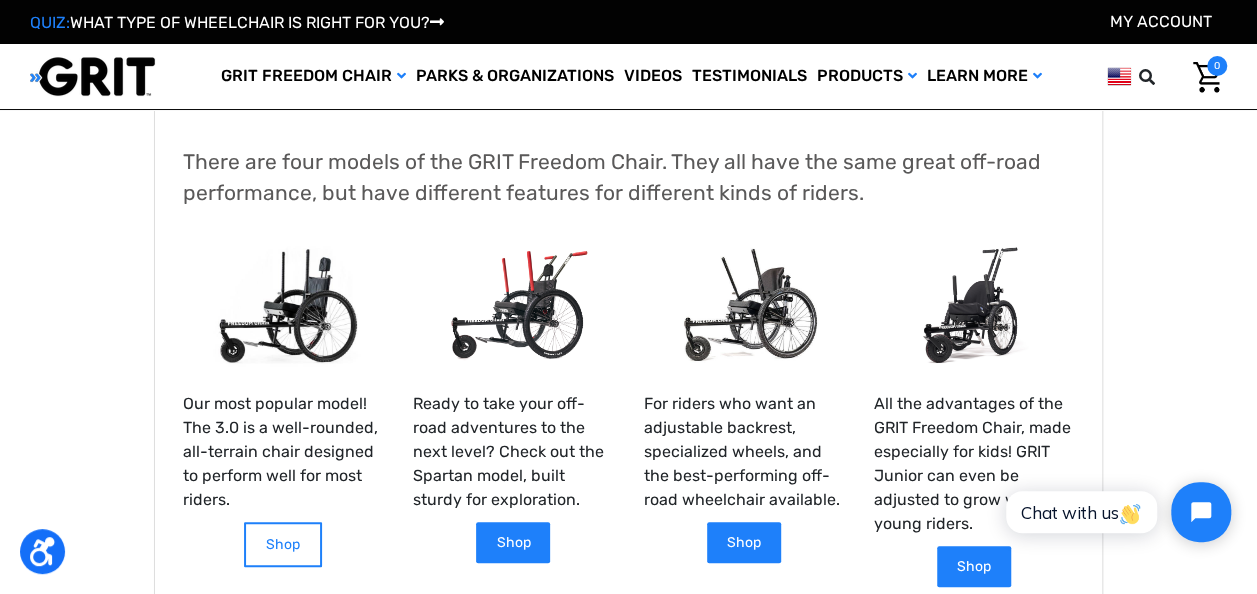 click on "Shop" at bounding box center [283, 544] 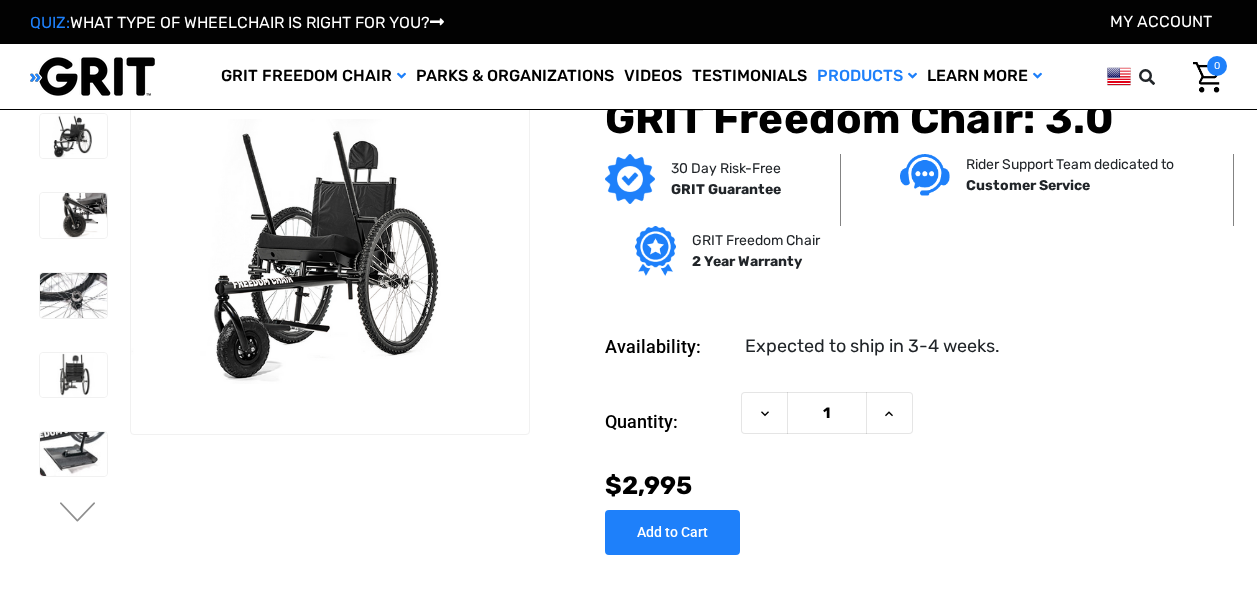 scroll, scrollTop: 129, scrollLeft: 0, axis: vertical 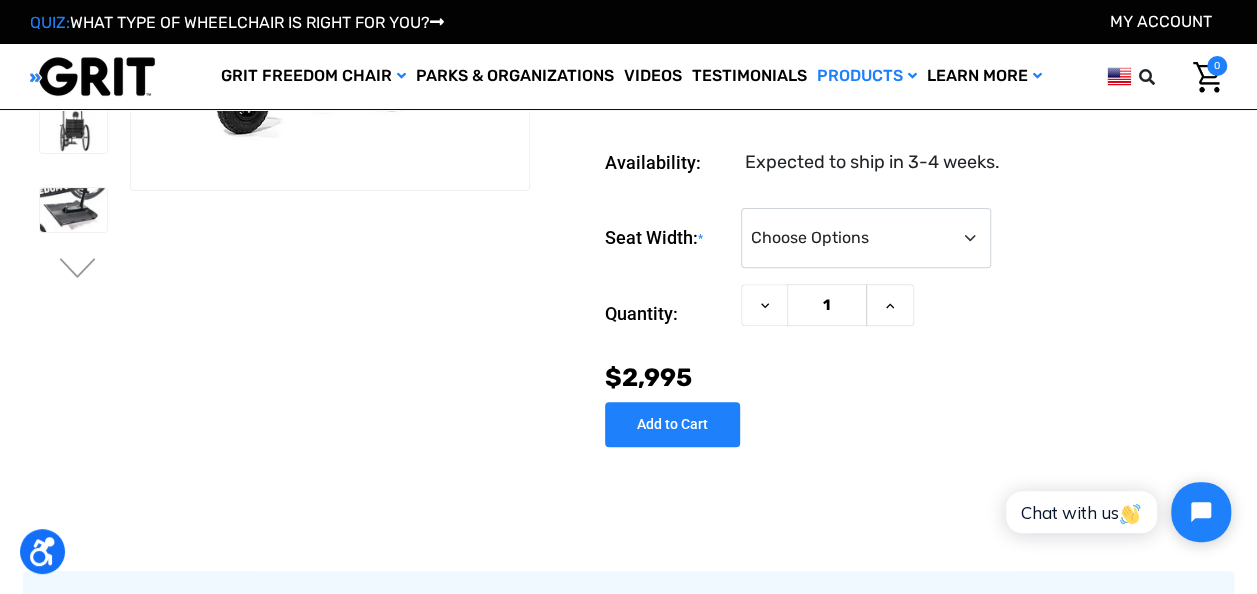 click on "Seat Width:
*
Choose Options
16"
18"
20"
Current Stock:
Quantity:
Decrease Quantity of GRIT Freedom Chair: 3.0
1
Increase Quantity of GRIT Freedom Chair: 3.0" at bounding box center [916, 320] 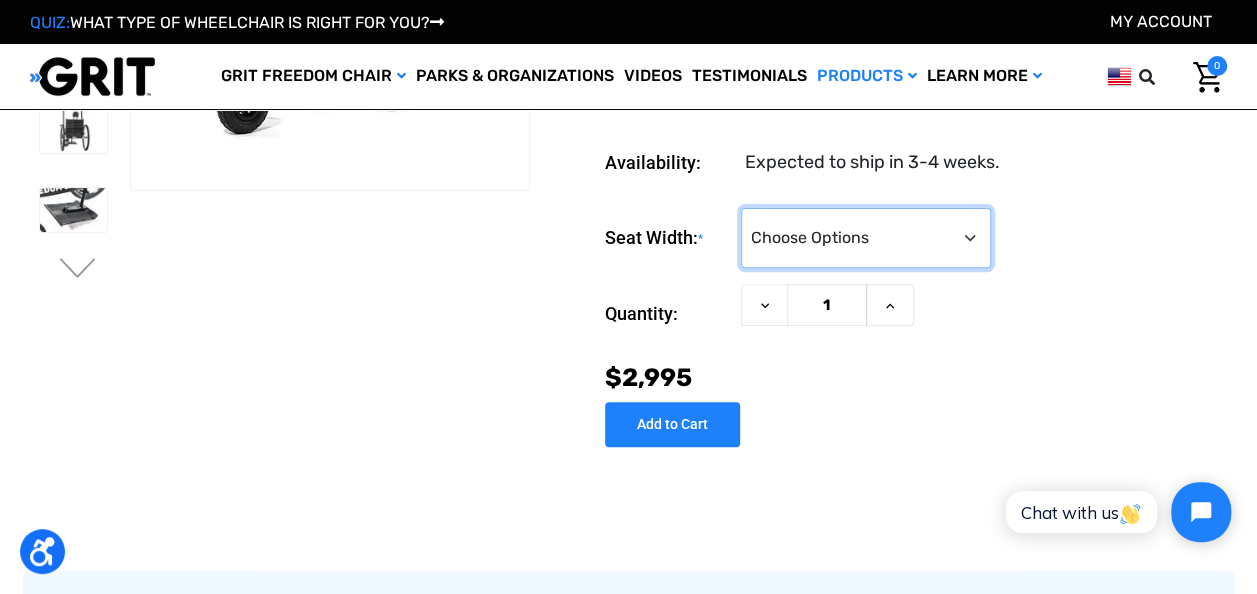 drag, startPoint x: 864, startPoint y: 216, endPoint x: 860, endPoint y: 233, distance: 17.464249 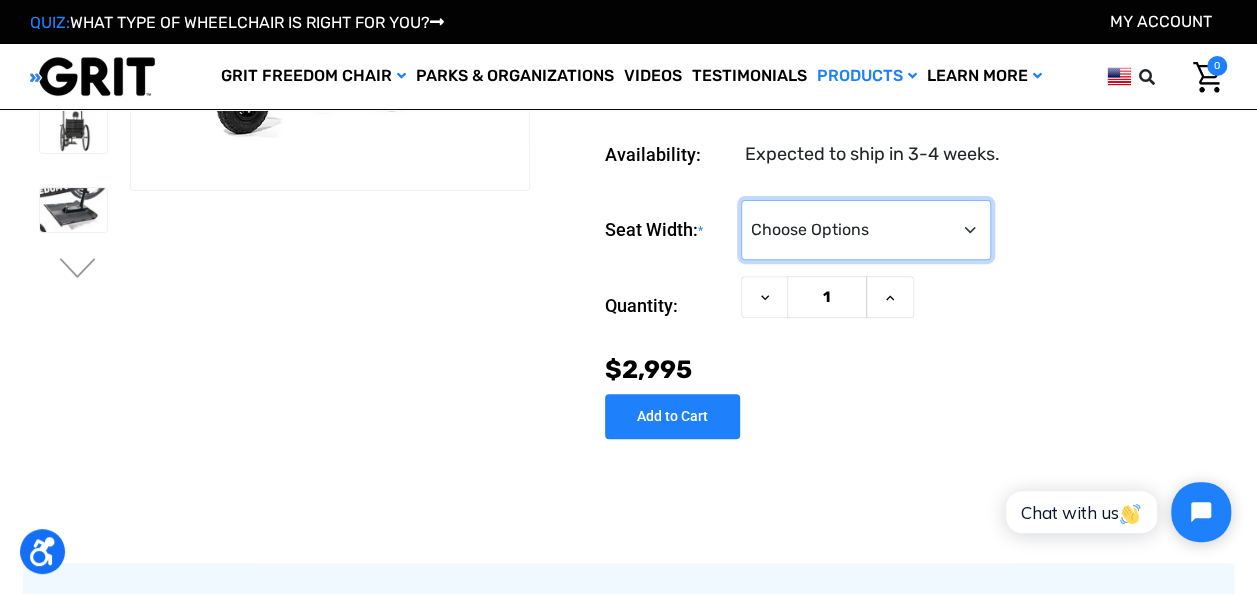 select on "325" 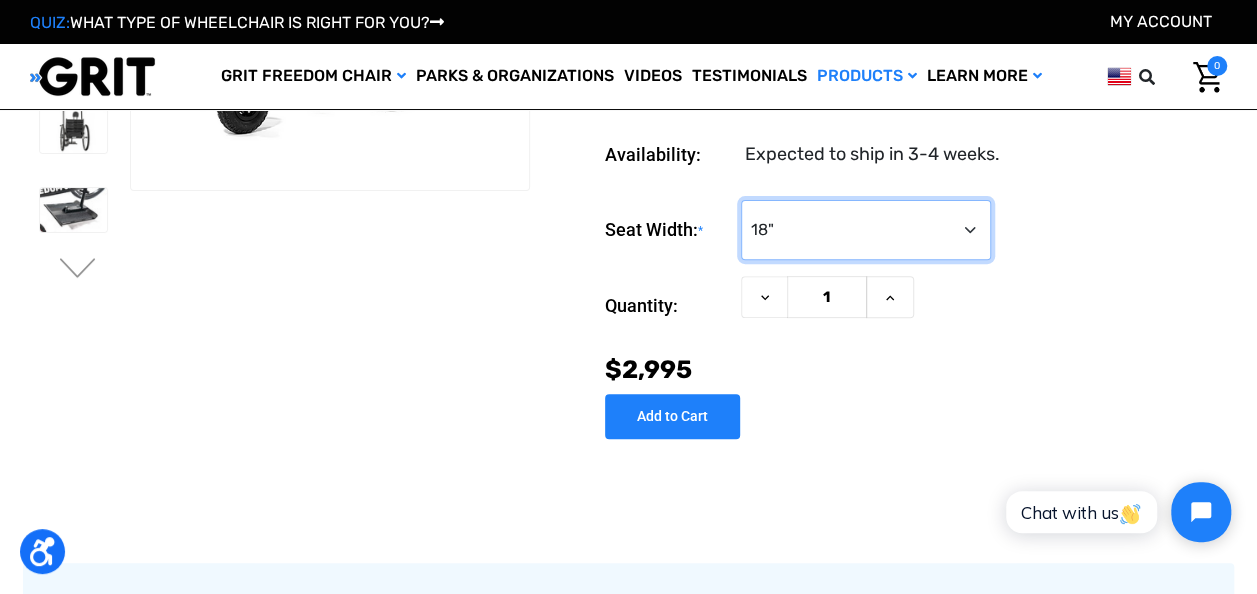 click on "Choose Options
16"
18"
20"" at bounding box center [866, 230] 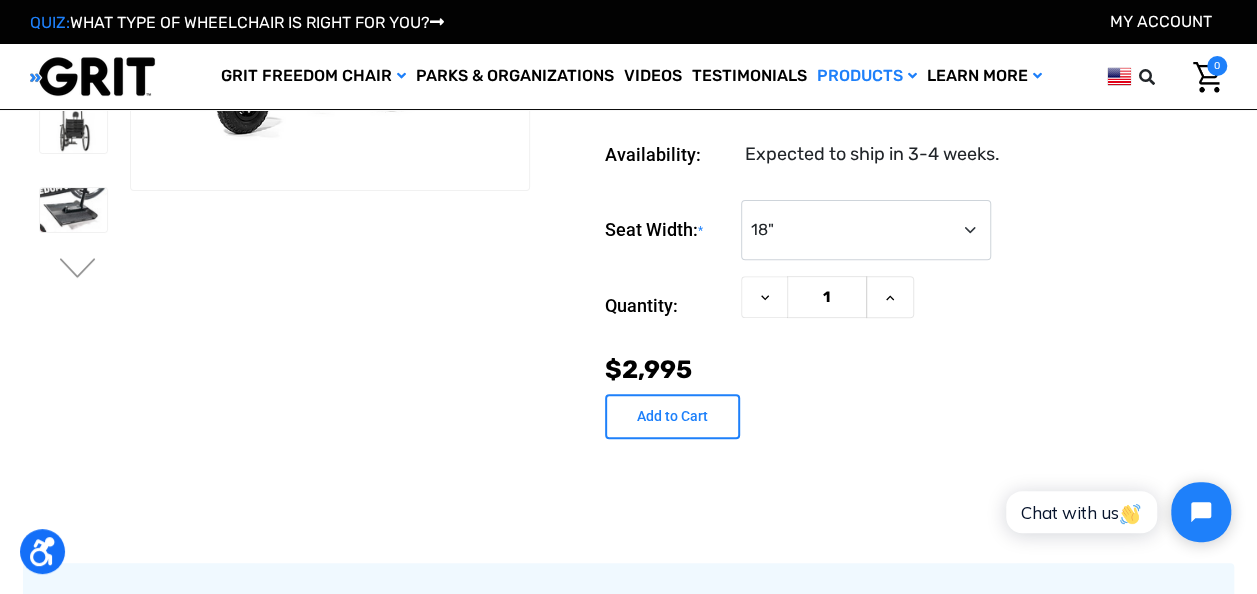 click on "Add to Cart" at bounding box center (672, 416) 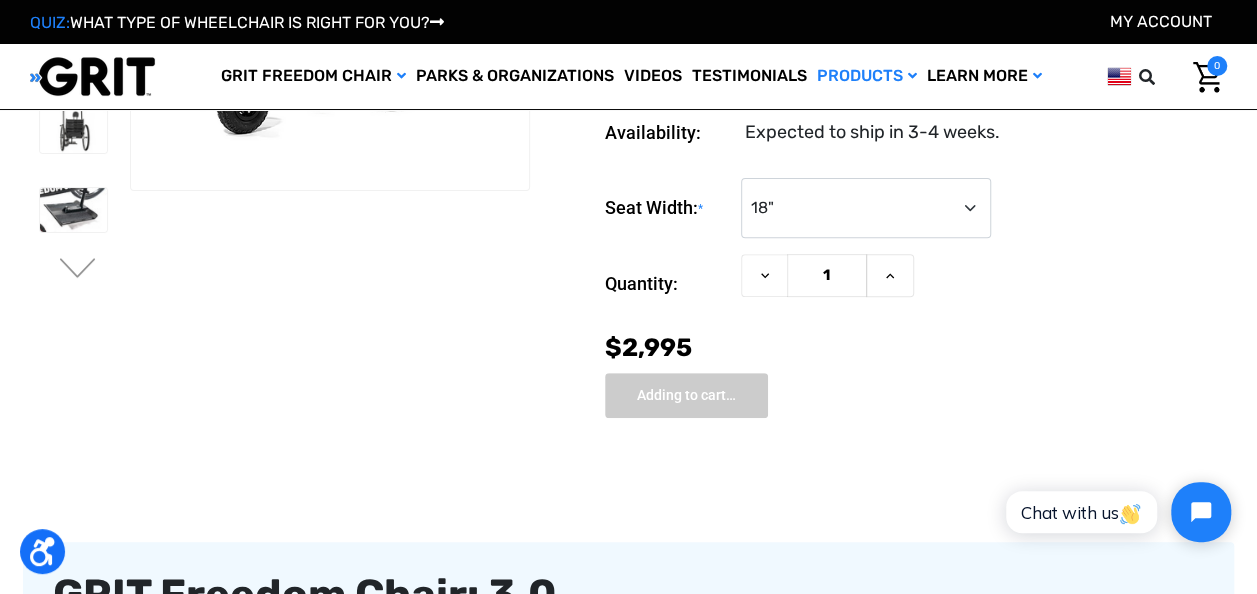 type on "Add to Cart" 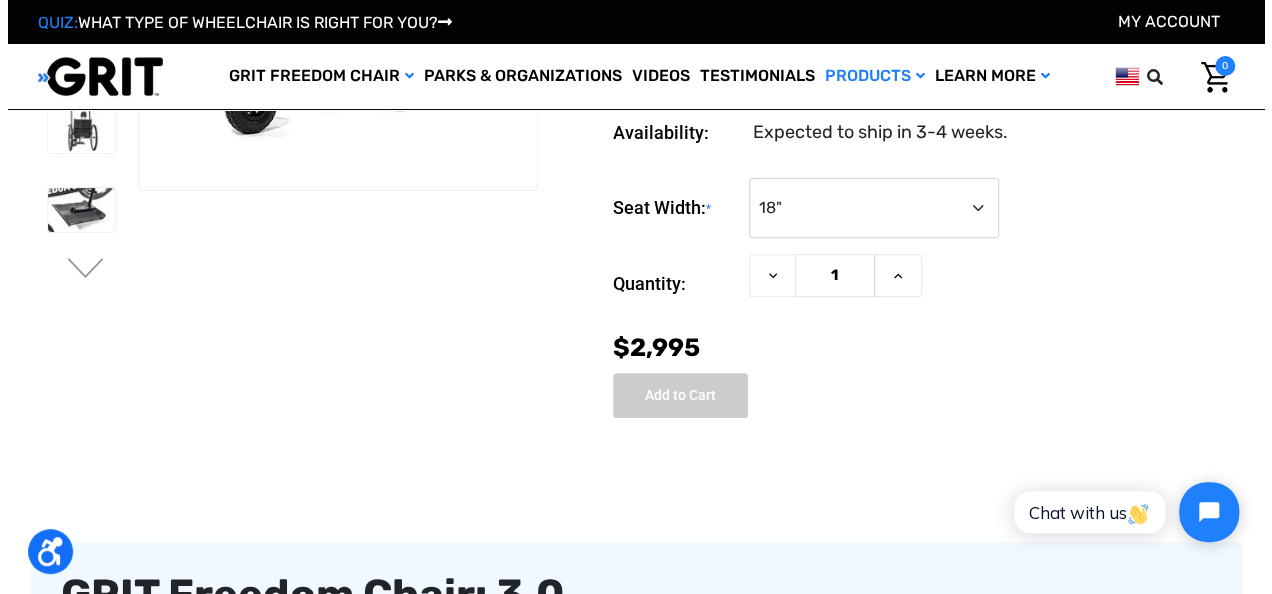 scroll, scrollTop: 241, scrollLeft: 0, axis: vertical 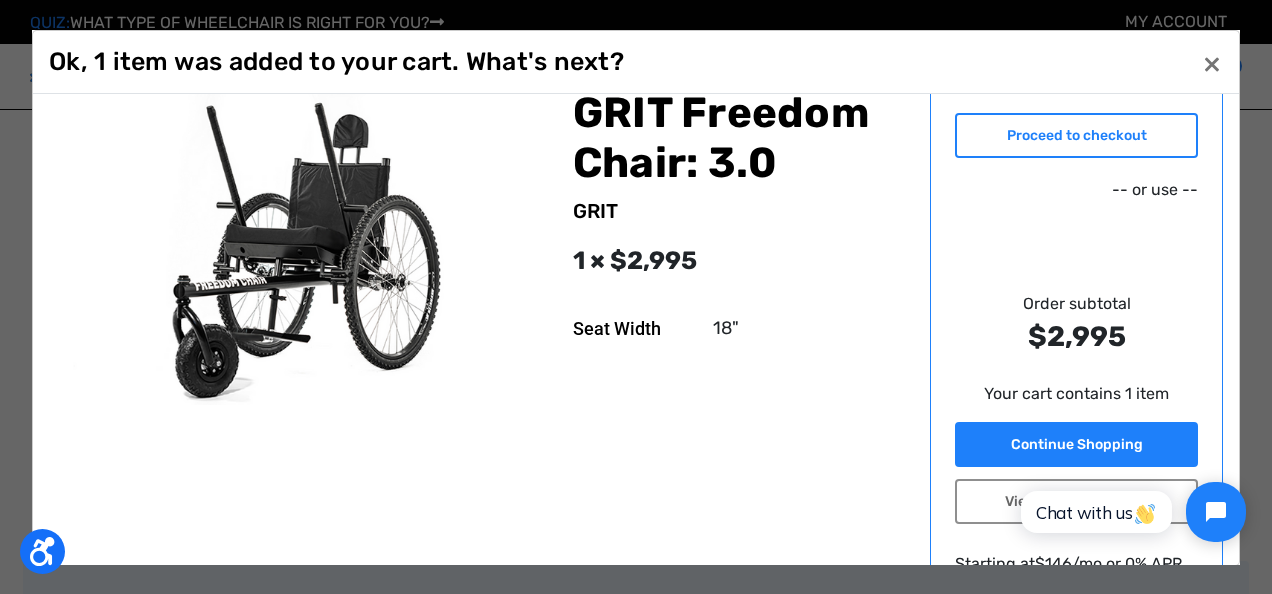 click on "Proceed to checkout" at bounding box center (1077, 135) 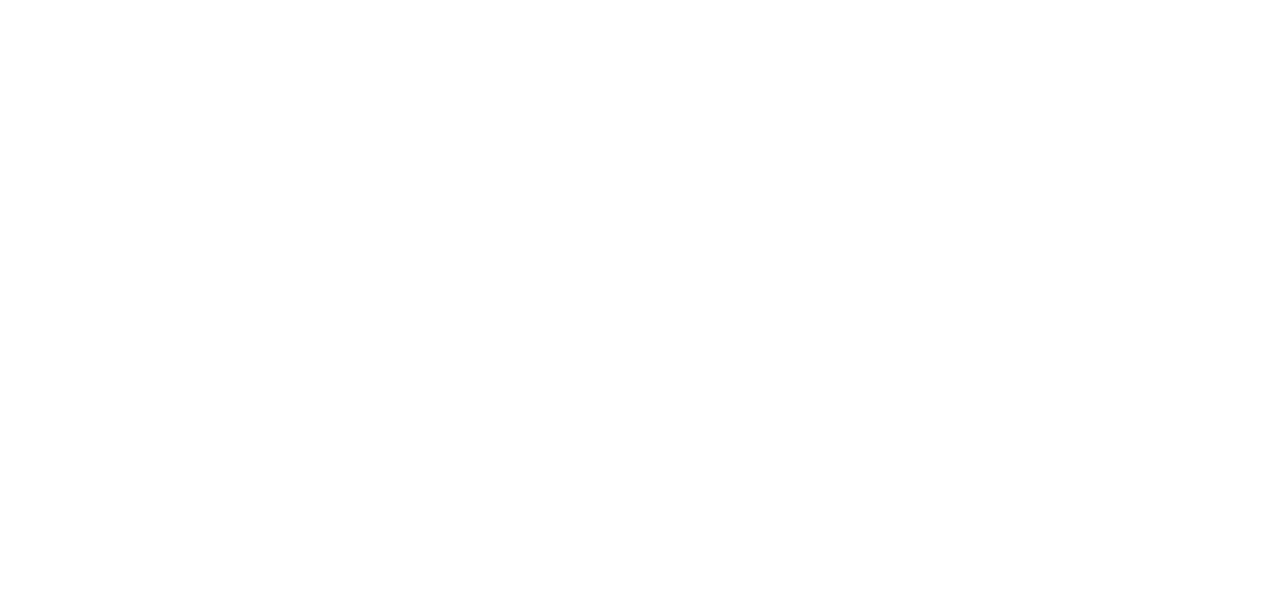 scroll, scrollTop: 0, scrollLeft: 0, axis: both 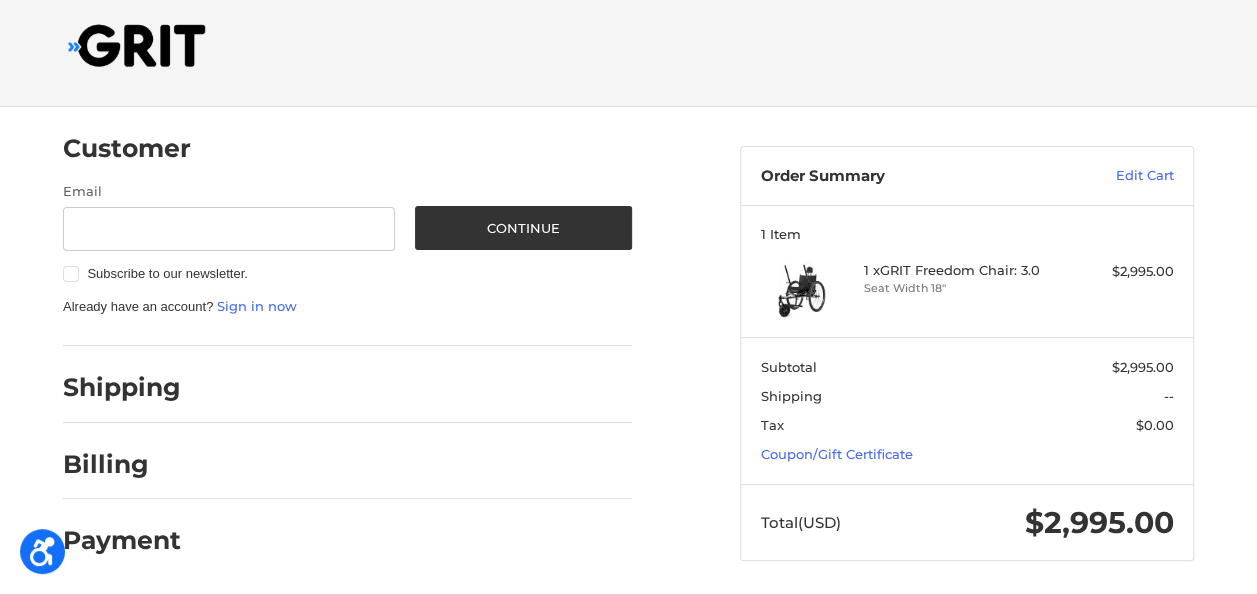 click on "Shipping" at bounding box center [122, 387] 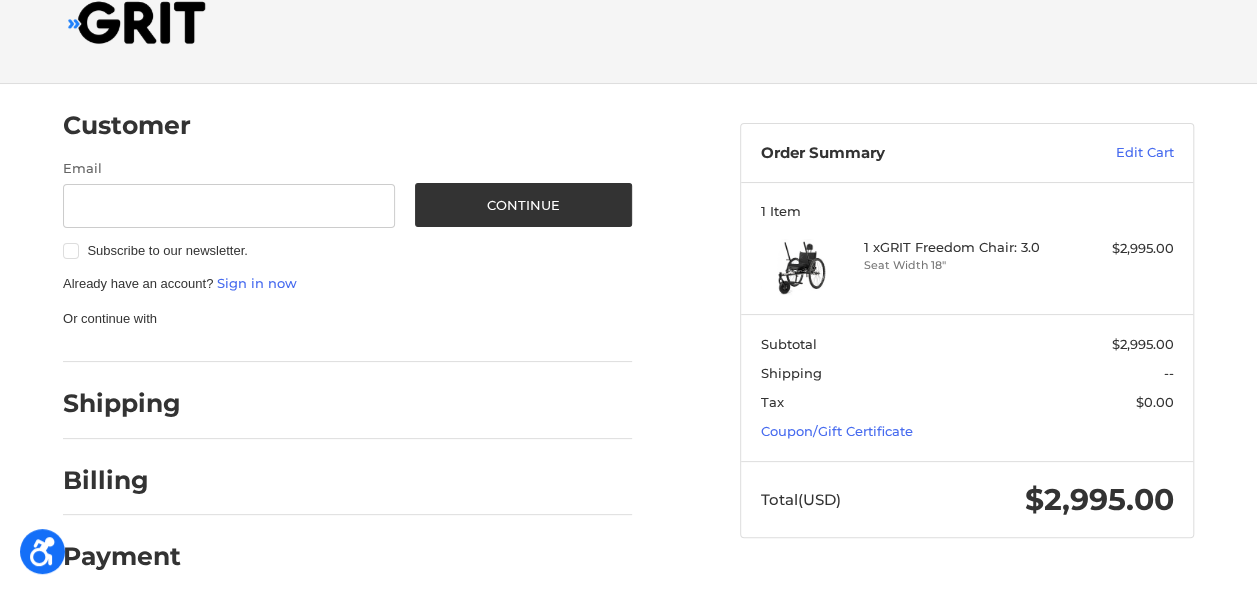 scroll, scrollTop: 56, scrollLeft: 0, axis: vertical 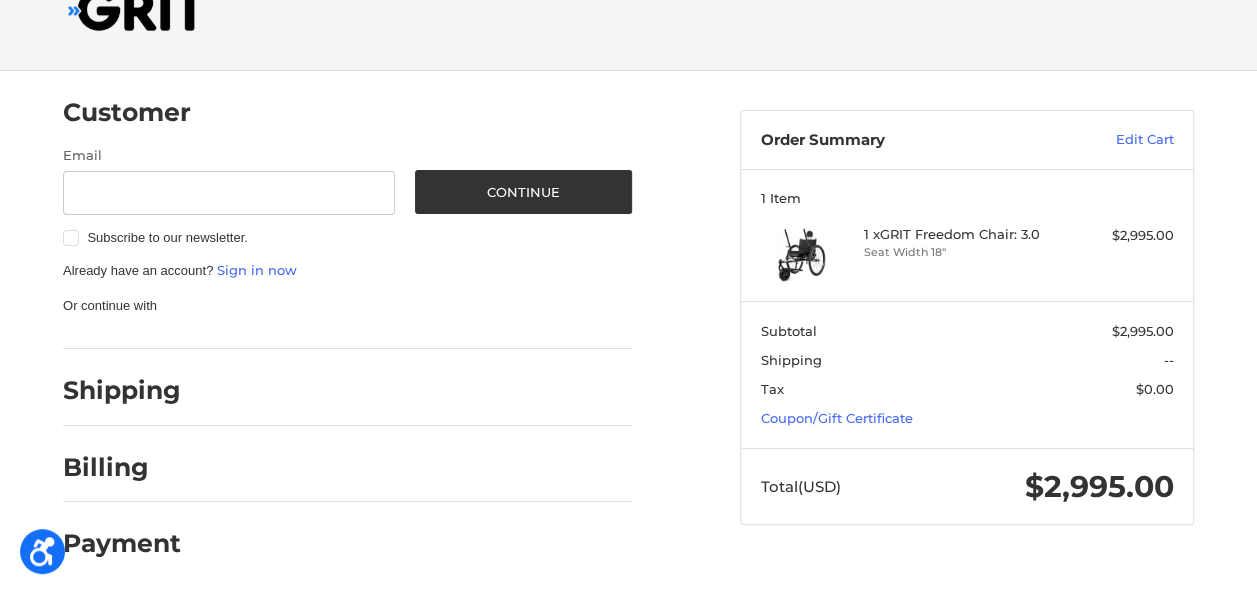 drag, startPoint x: 129, startPoint y: 396, endPoint x: 103, endPoint y: 306, distance: 93.680305 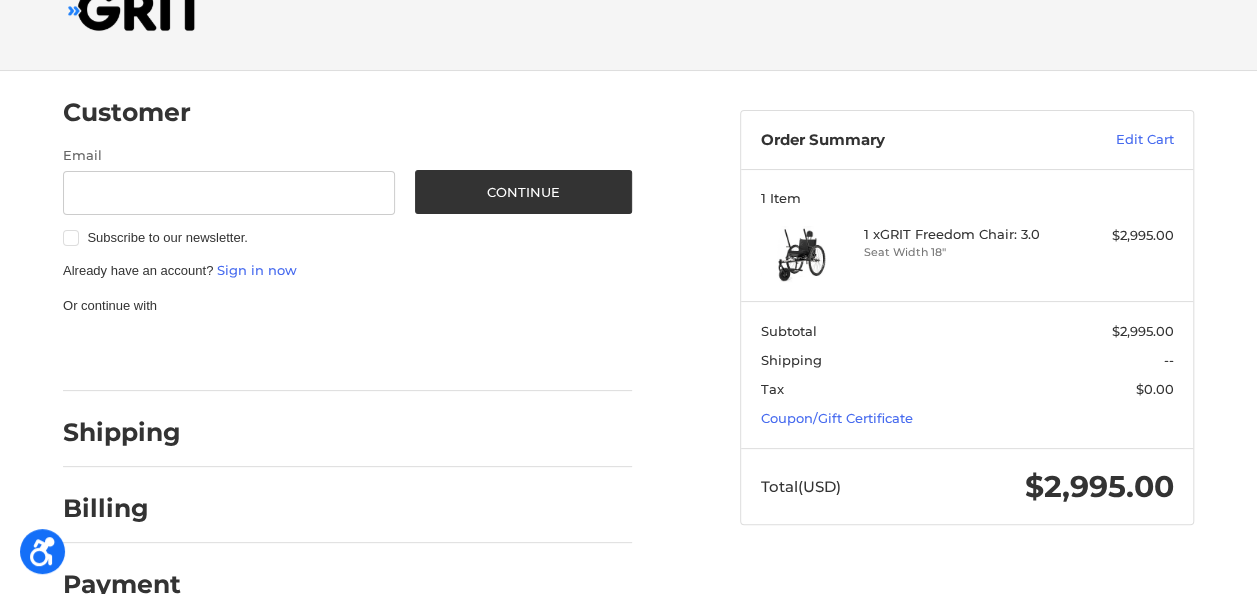 click on "Or continue with" at bounding box center [347, 306] 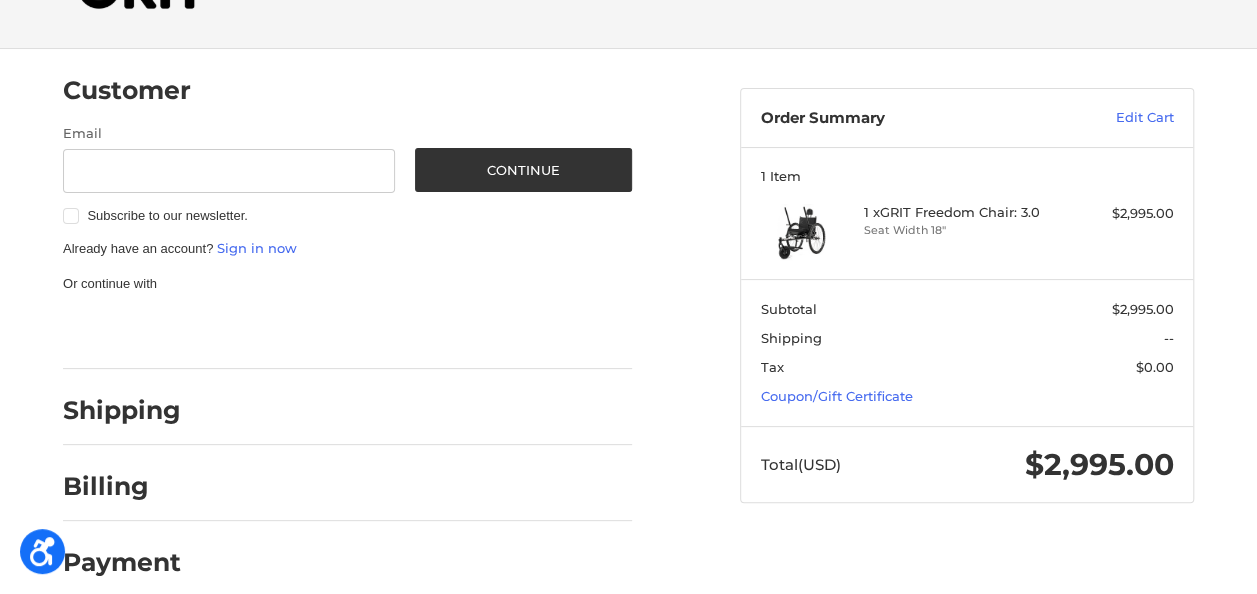 scroll, scrollTop: 98, scrollLeft: 0, axis: vertical 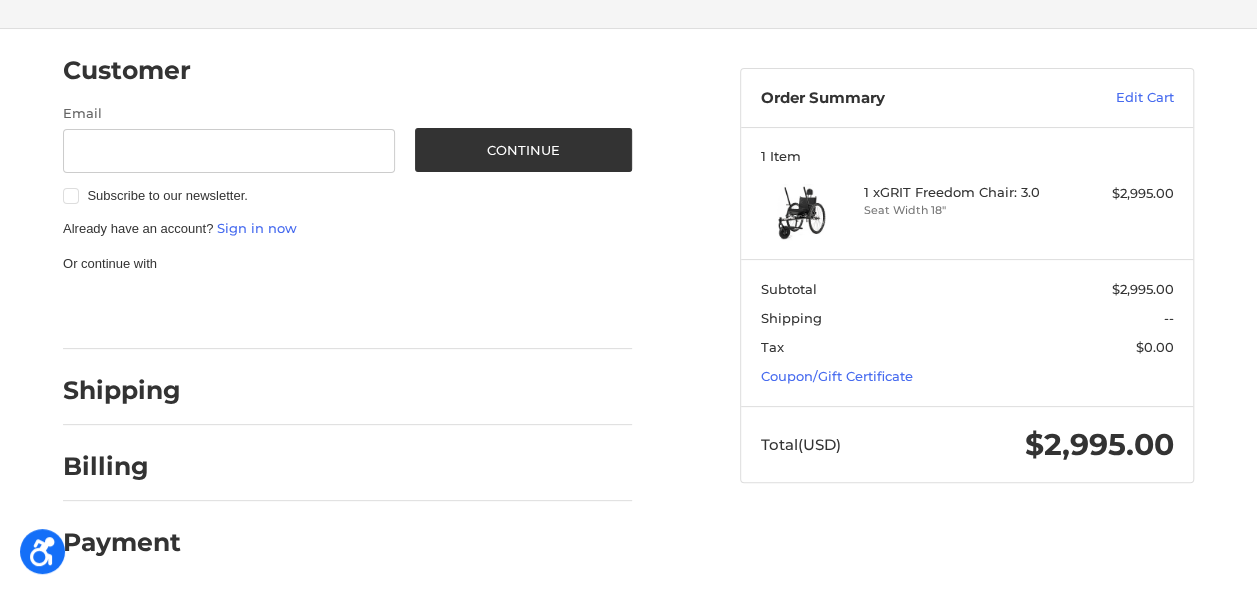 click on "Shipping" at bounding box center (347, 391) 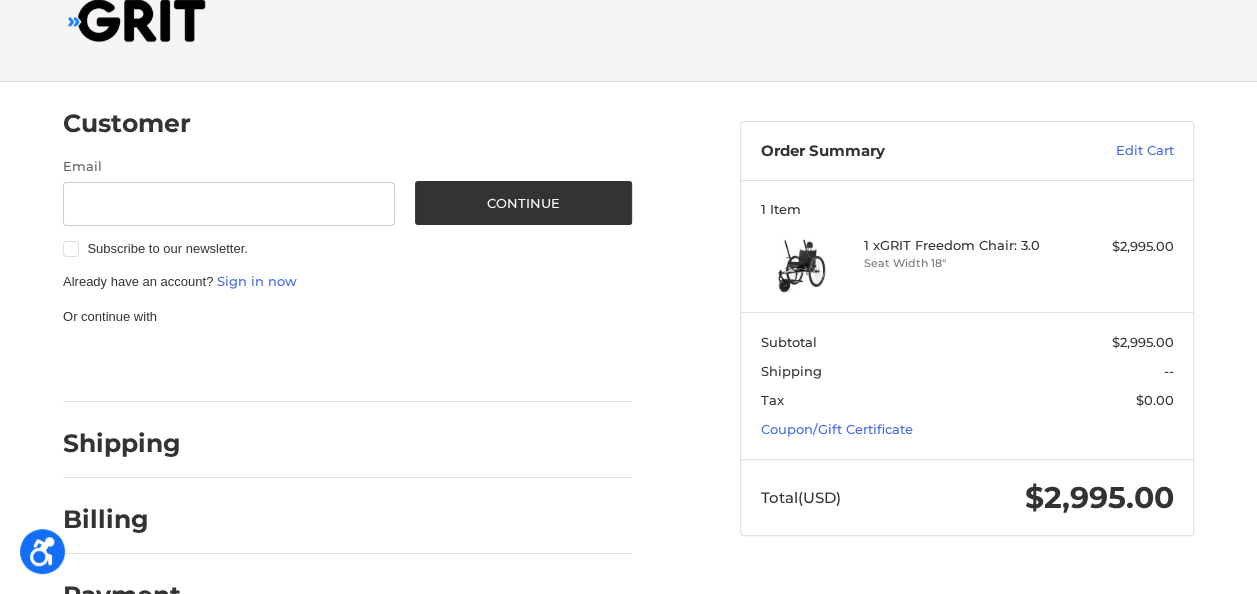 scroll, scrollTop: 0, scrollLeft: 0, axis: both 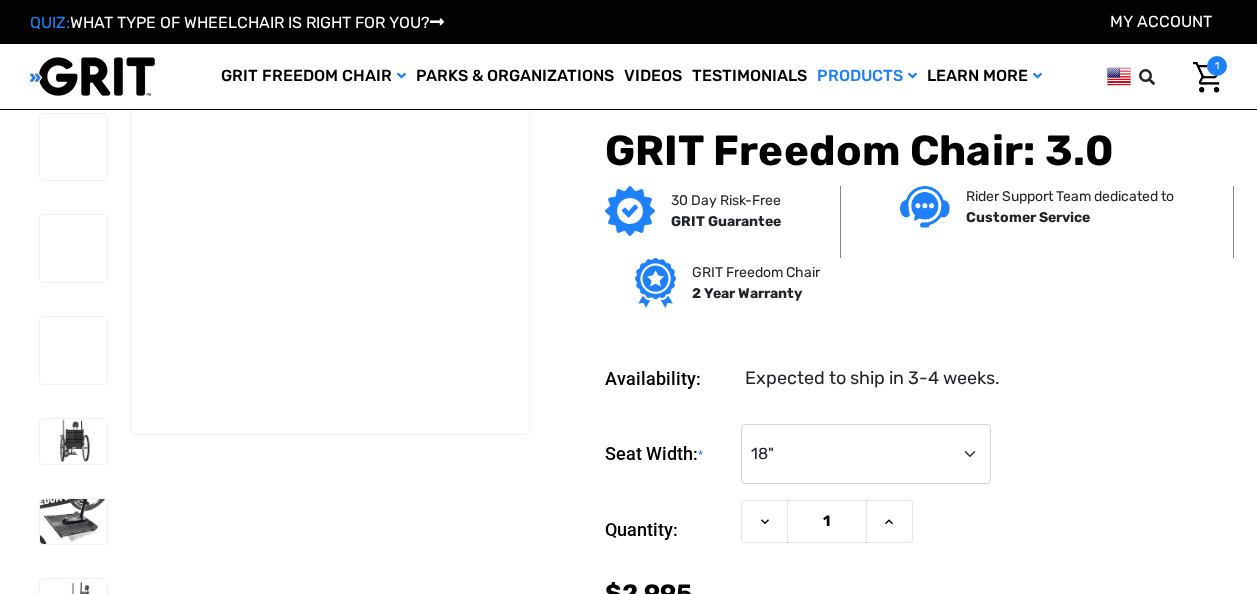 select on "325" 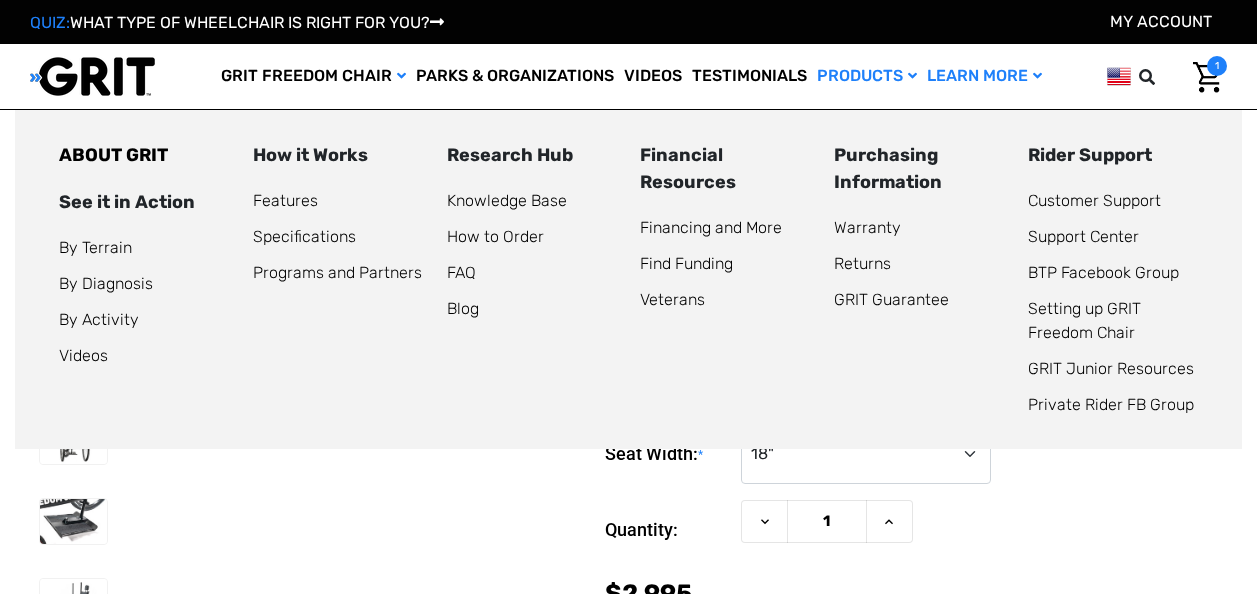 scroll, scrollTop: 486, scrollLeft: 0, axis: vertical 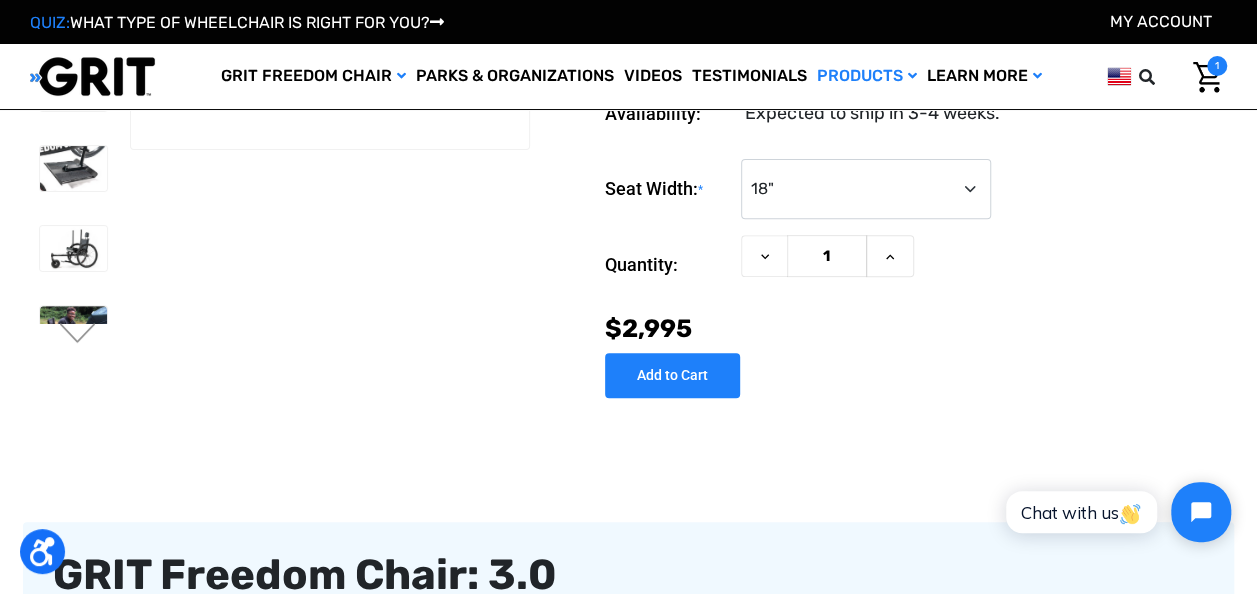 click at bounding box center (1119, 76) 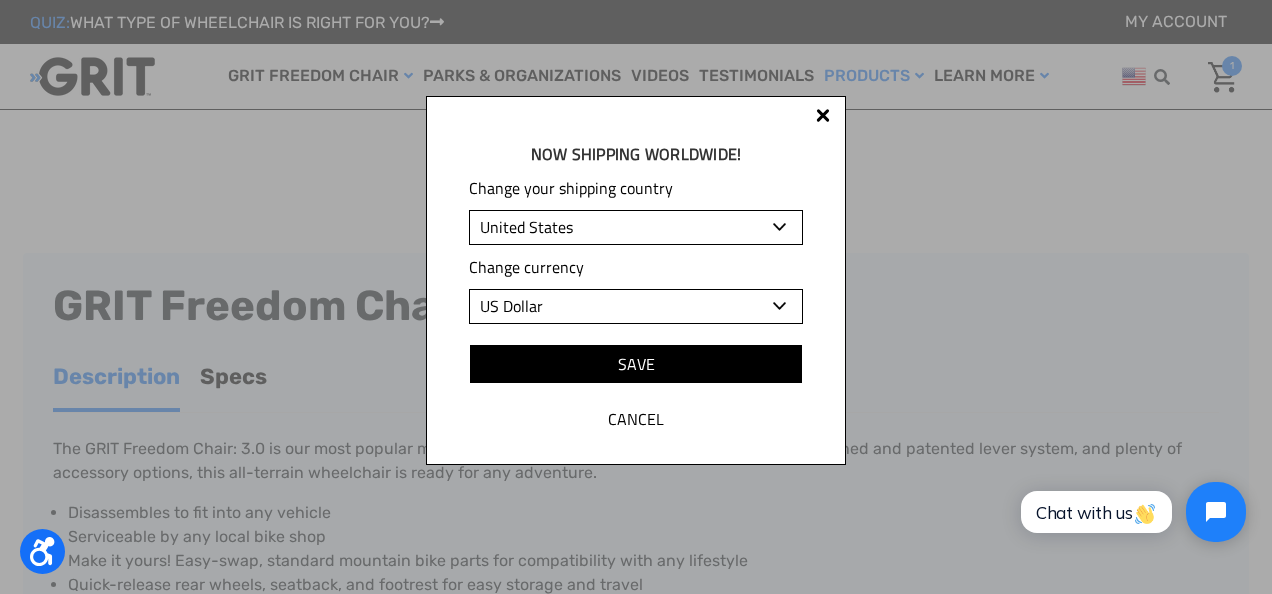 click on "Albania Algeria Andorra Angola Anguilla Antigua and Barbuda Argentina Armenia Aruba Australia Austria Azerbaijan Bahamas Bahrain Bangladesh Barbados Belgium Belize Benin Bermuda Bhutan Bolivia Bonaire, Saint Eustatius and Saba Bosnia and Herzegovina Botswana Brazil British Virgin Islands Brunei Darussalam Bulgaria Burkina Faso Cambodia Cameroon Canada Cape Verde Cayman Islands Chad Chile China Colombia Comoros Cook Islands Costa Rica Cote D'Ivoire (Ivory Coast) Croatia Curacao Cyprus Czech Republic Denmark Djibouti Dominica Dominican Republic East Timor Ecuador Egypt El Salvador Equatorial Guinea Estonia Ethiopia Falkland Islands Faroe Islands Fiji Finland France French Guiana French Polynesia Gabon Gambia Georgia Germany Ghana Gibraltar Greece Greenland Grenada Guadeloupe Guatemala Guernsey Guinea Guinea-Bissau Guyana Haiti Honduras Hong Kong Hungary Iceland India Indonesia Ireland (Republic of) Israel Italy Jamaica Japan Jersey Jordan Kazakhstan Kenya Kiribati Korea (South) Kuwait Kyrgyzstan Laos Latvia" at bounding box center [636, 227] 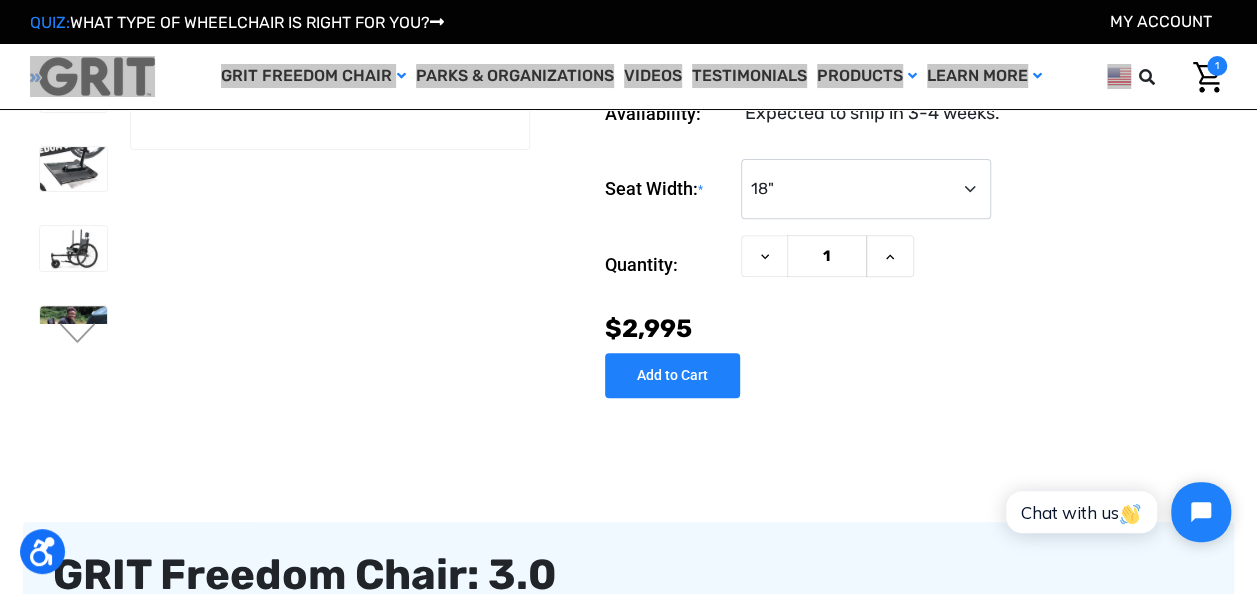 click on "Press Alt+1 for screen-reader mode, Alt+0 to cancel Accessibility Screen-Reader Guide, Feedback, and Issue Reporting | New window
QUIZ:  WHAT TYPE OF WHEELCHAIR IS RIGHT FOR YOU?
My Account
Toggle menu
My Cart
1
Search" at bounding box center [628, 2590] 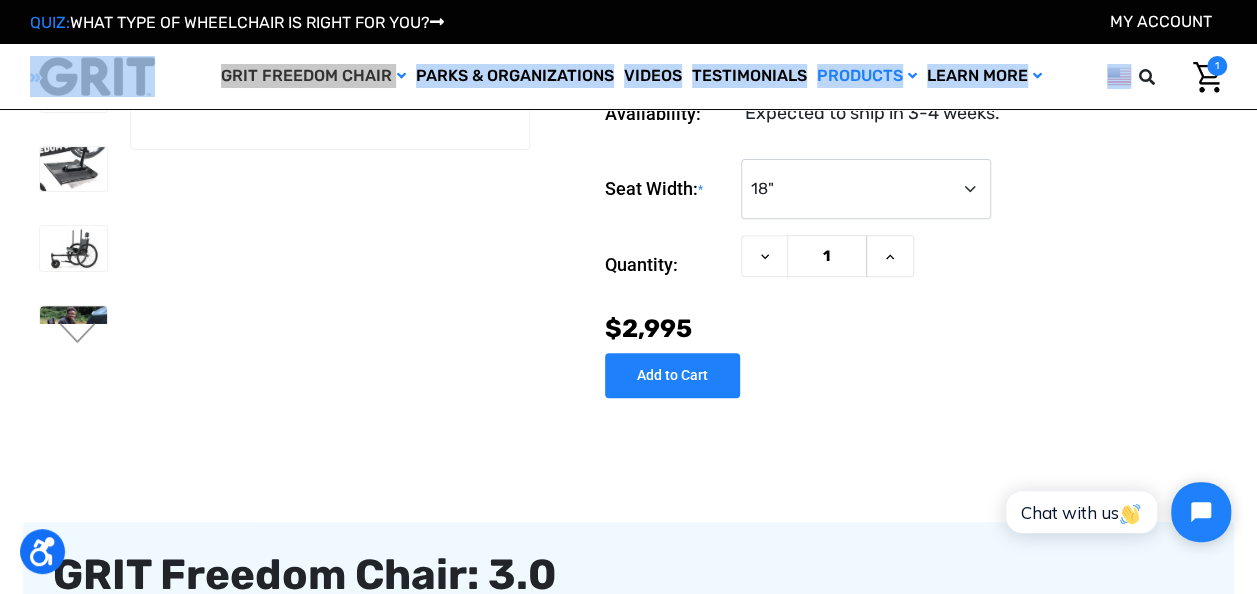 drag, startPoint x: -4, startPoint y: 63, endPoint x: 74, endPoint y: 69, distance: 78.23043 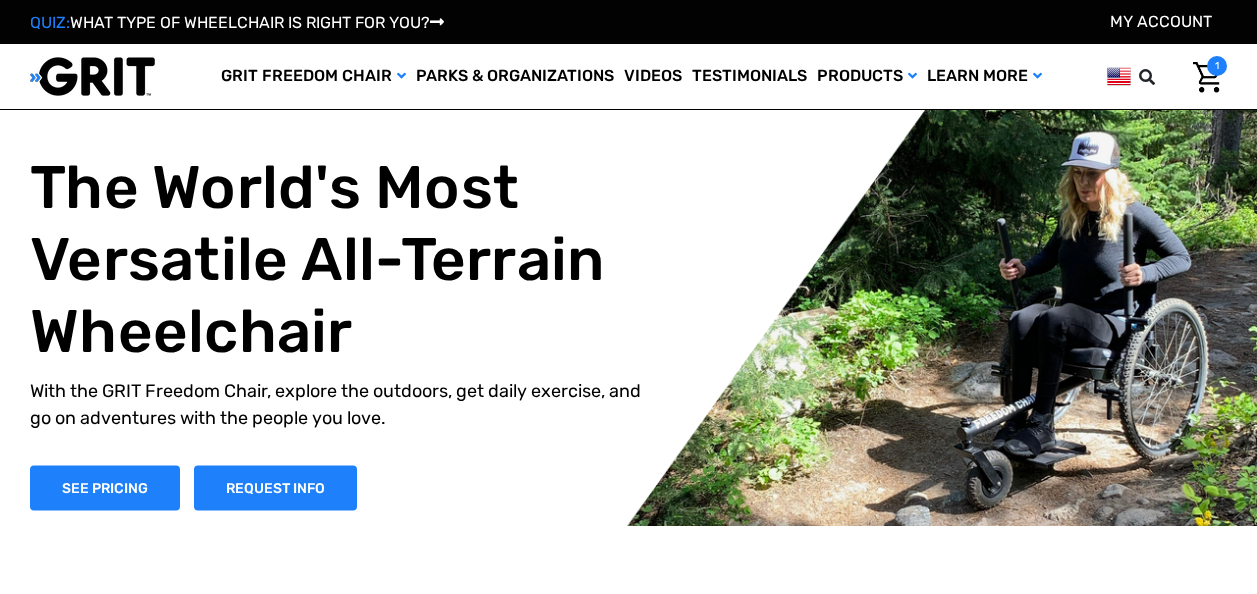 scroll, scrollTop: 0, scrollLeft: 0, axis: both 